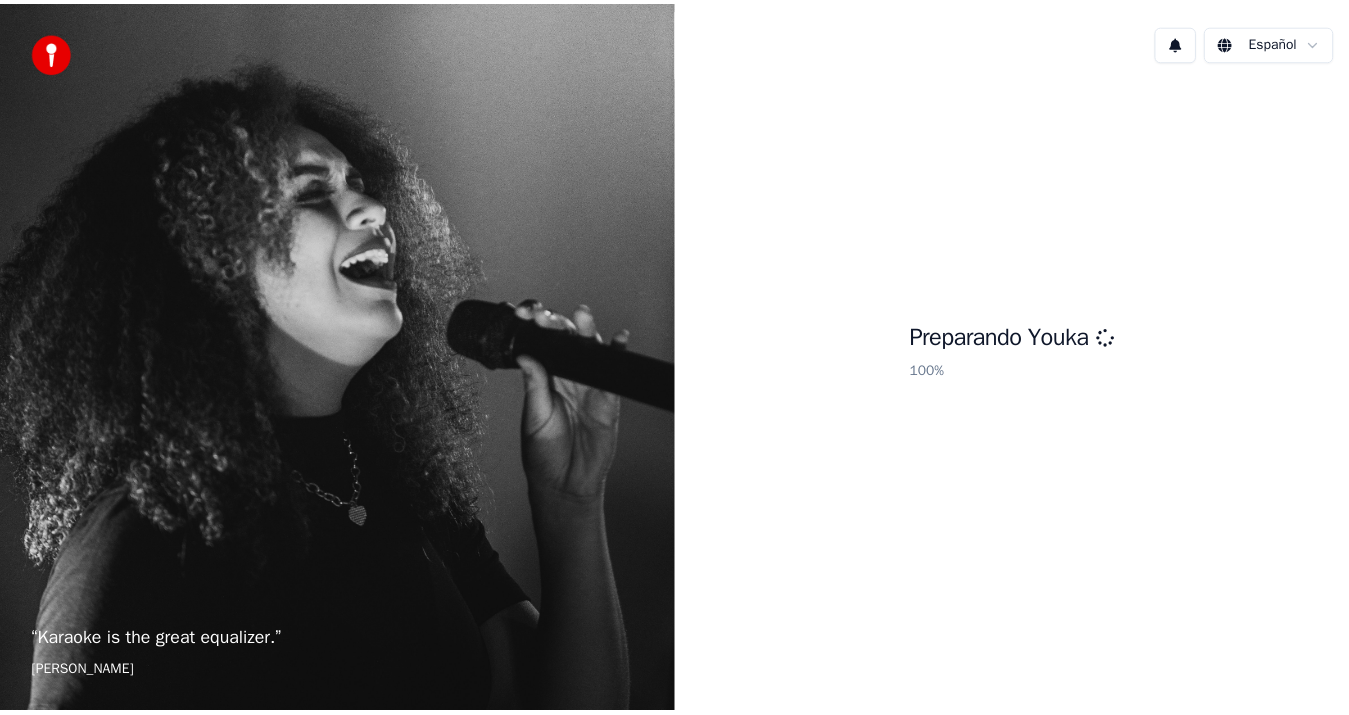 scroll, scrollTop: 0, scrollLeft: 0, axis: both 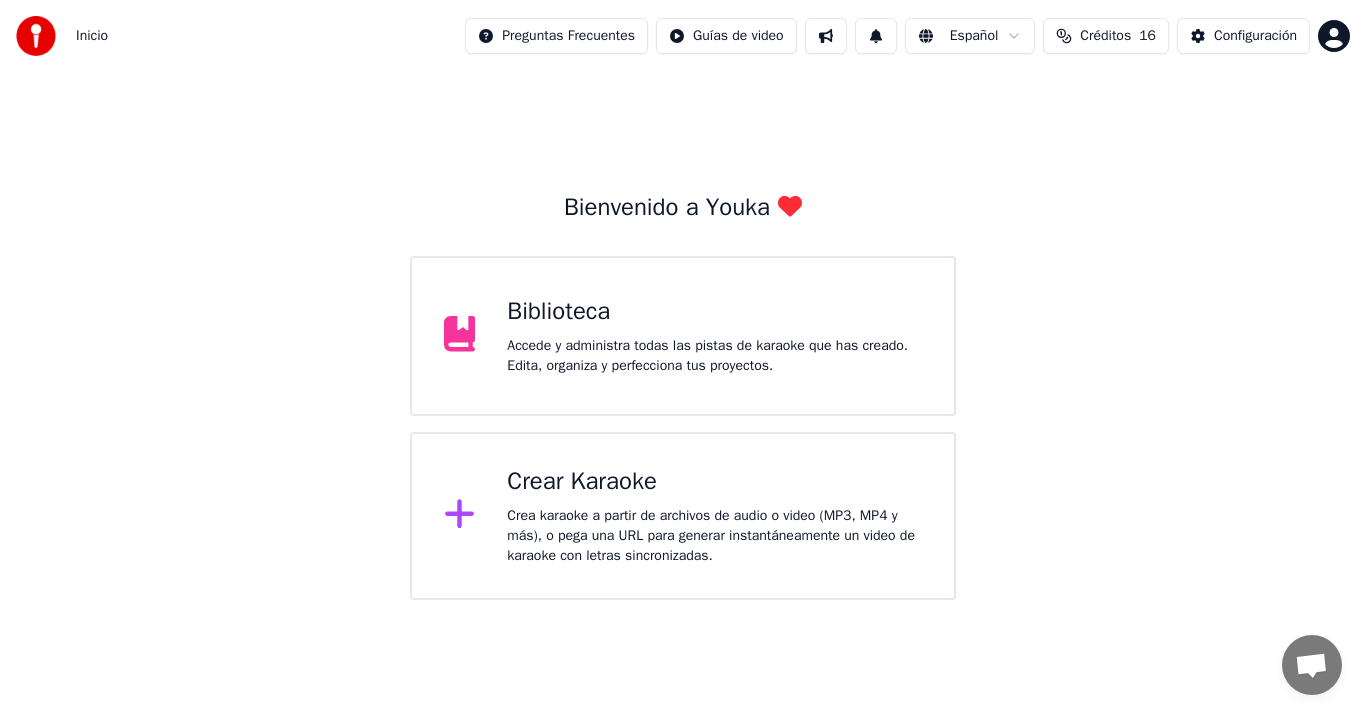 click on "Accede y administra todas las pistas de karaoke que has creado. Edita, organiza y perfecciona tus proyectos." at bounding box center [714, 356] 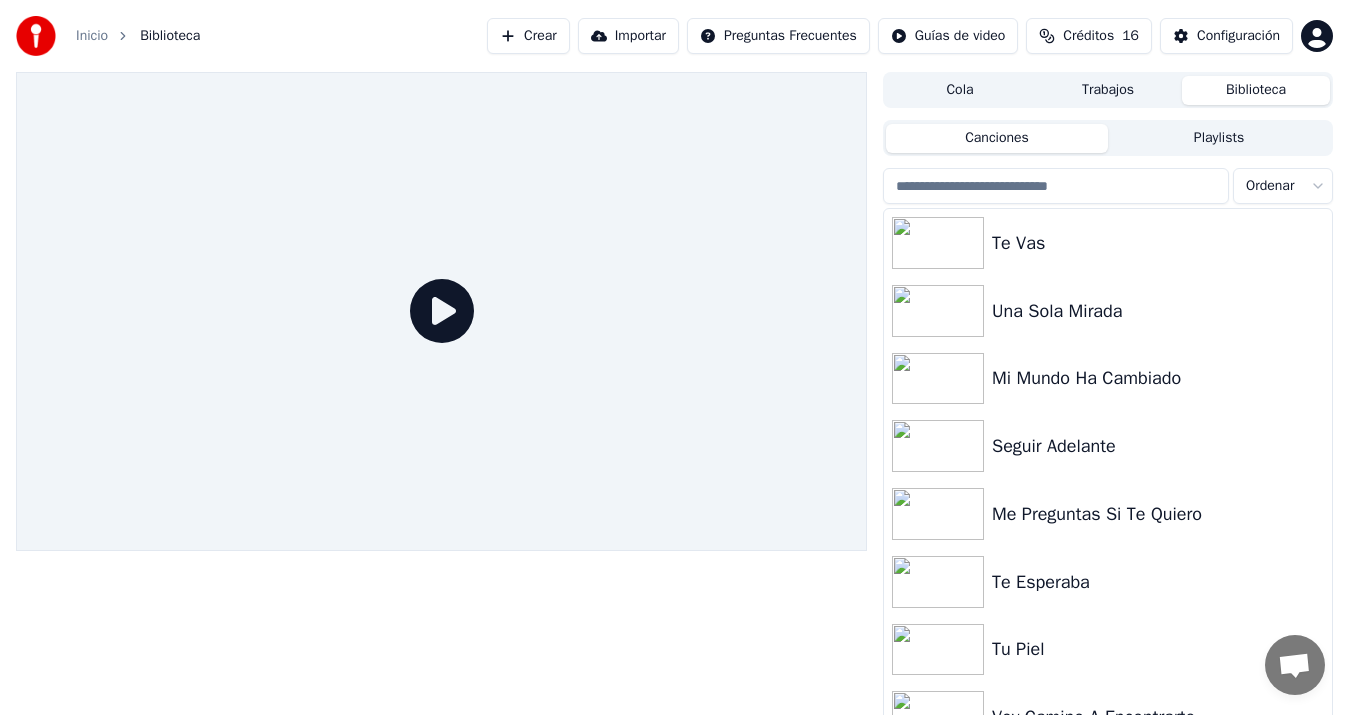 drag, startPoint x: 1338, startPoint y: 282, endPoint x: 1342, endPoint y: 313, distance: 31.257 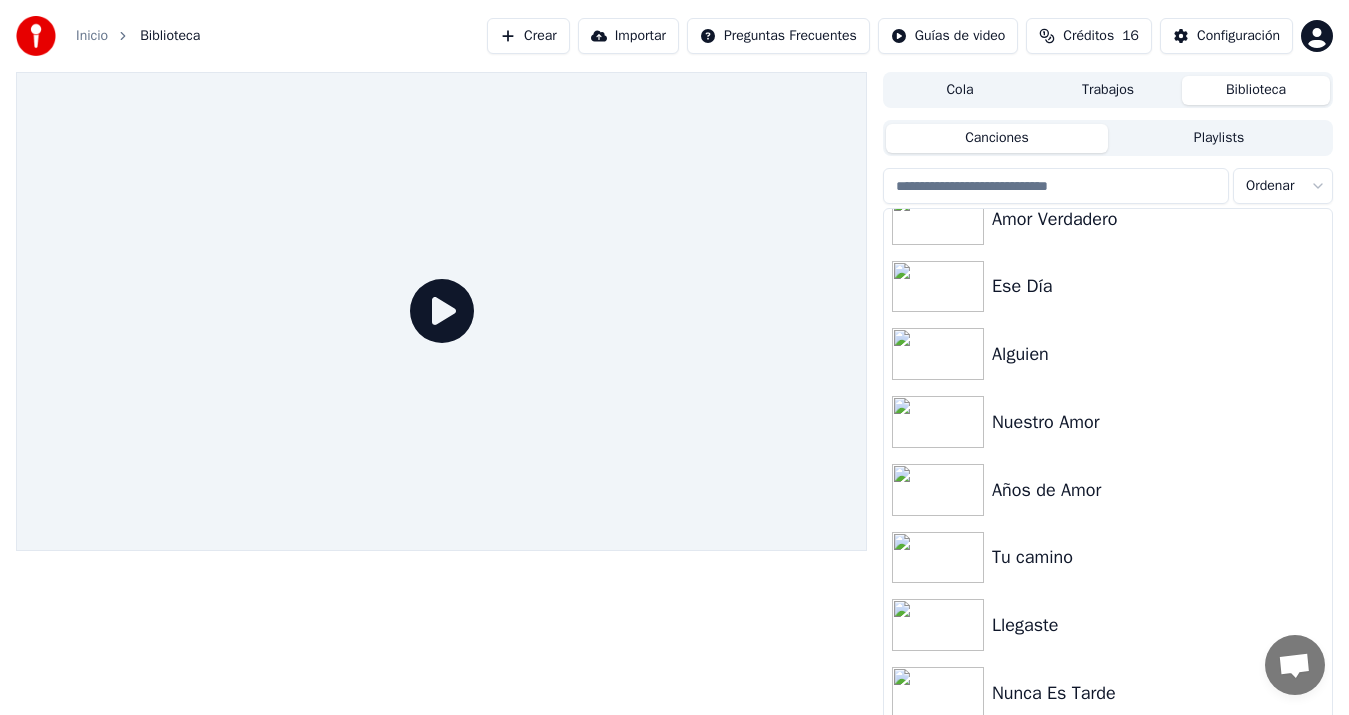 scroll, scrollTop: 2795, scrollLeft: 0, axis: vertical 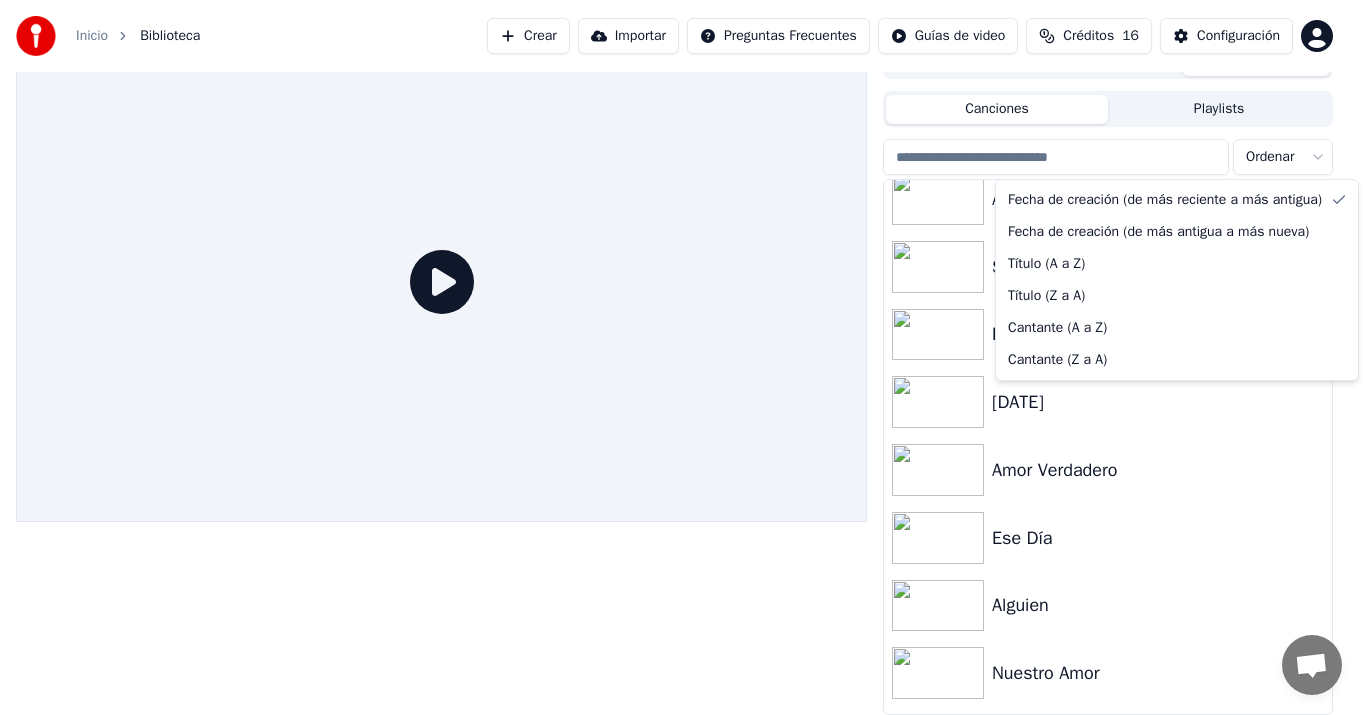 click on "Inicio Biblioteca Crear Importar Preguntas Frecuentes Guías de video Créditos 16 Configuración Cola Trabajos Biblioteca Canciones Playlists Ordenar Así te quiero Soledad Recuerdos [DATE] Amor Verdadero Ese Día Alguien Nuestro Amor Años de Amor Tu camino Llegaste Conversación [PERSON_NAME] de Youka Desktop Más canales Continuar en Correo electrónico Red fuera de línea. Reconectando... Por ahora no se pueden recibir ni enviar mensajes. Youka Desktop ¡Hola! ¿En qué te puedo ayudar?  [DATE][PERSON_NAME] puedo cambiar el tono de la canción? [DATE] [PERSON_NAME][DATE][PERSON_NAME] Por supuesto, tienes control de tono en el reproductor cerca del volumen. [DATE] Enviar un archivo Insertar un emoji Enviar un archivo Grabar mensaje de audio We run on Crisp Fecha de creación (de más reciente a más antigua) Fecha de creación (de más antigua a más nueva) Título (A a Z) Título (Z a A) Cantante (A a Z) Cantante (Z a A)" at bounding box center [683, 328] 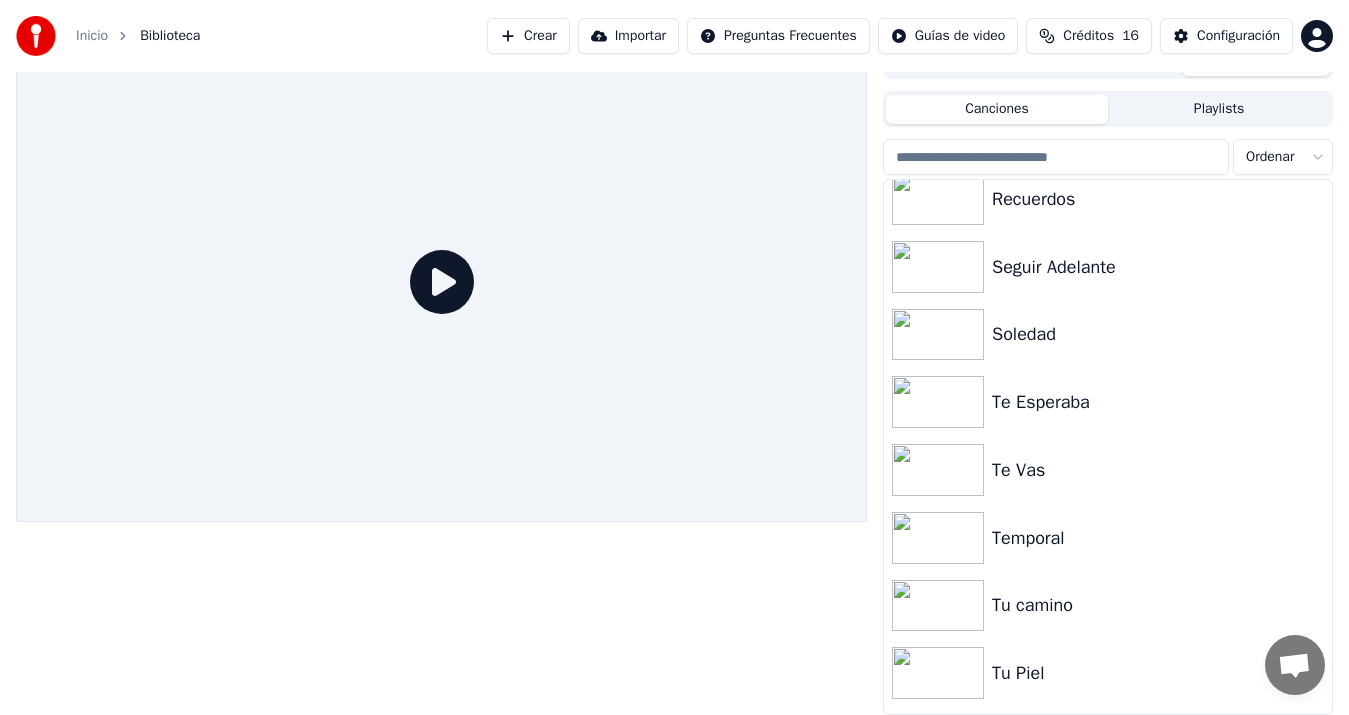 click at bounding box center [1108, 177] 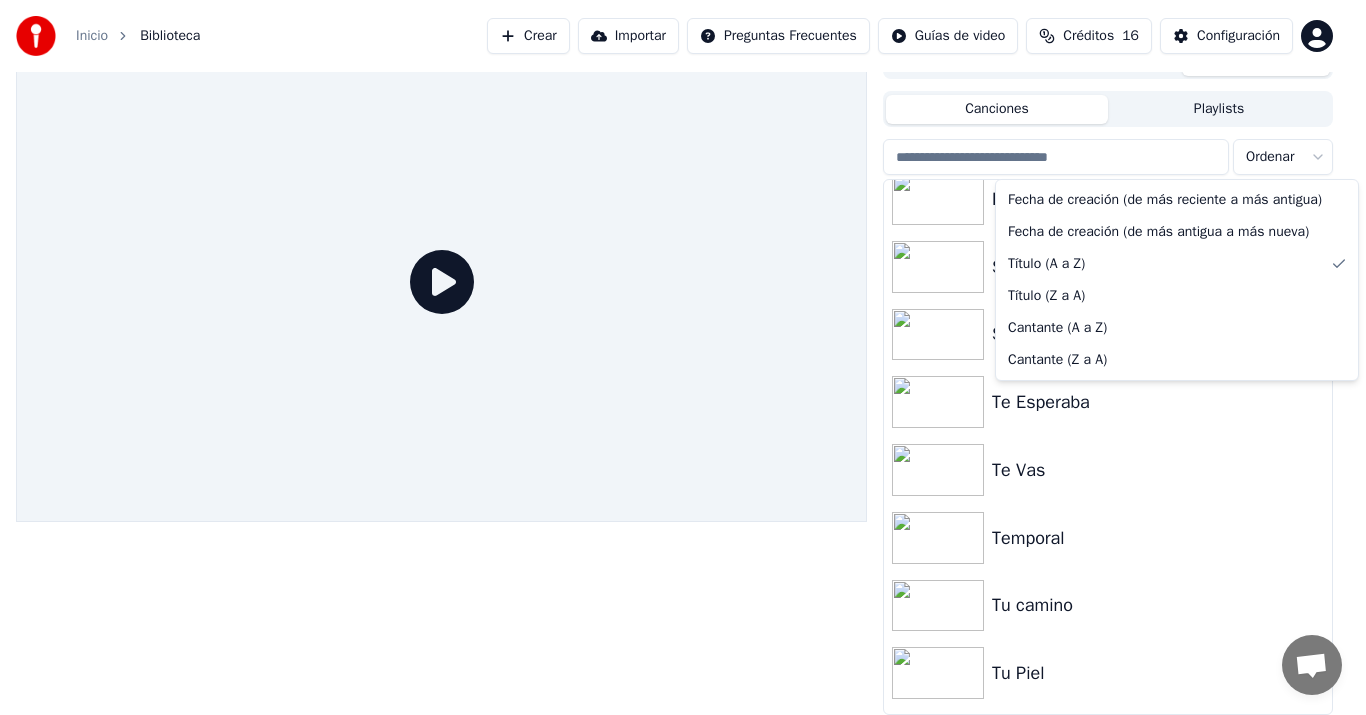 click on "Inicio Biblioteca Crear Importar Preguntas Frecuentes Guías de video Créditos 16 Configuración Cola Trabajos Biblioteca Canciones Playlists Ordenar Recuerdos Seguir Adelante Soledad Te Esperaba Te Vas Temporal Tu camino Tu Piel Tus Abrazos Tus Quimeras Un Gorrión Sin Libertad Conversación [PERSON_NAME] de Youka Desktop Más canales Continuar en Correo electrónico Red fuera de línea. Reconectando... Por ahora no se pueden recibir ni enviar mensajes. Youka Desktop ¡Hola! ¿En qué te puedo ayudar?  [DATE][PERSON_NAME] puedo cambiar el tono de la canción? [DATE] [PERSON_NAME][DATE][PERSON_NAME] Por supuesto, tienes control de tono en el reproductor cerca del volumen. [DATE] Enviar un archivo Insertar un emoji Enviar un archivo Grabar mensaje de audio We run on Crisp Fecha de creación (de más reciente a más antigua) Fecha de creación (de más antigua a más nueva) Título (A a Z) Título (Z a A) Cantante (A a Z) Cantante (Z a A)" at bounding box center [683, 328] 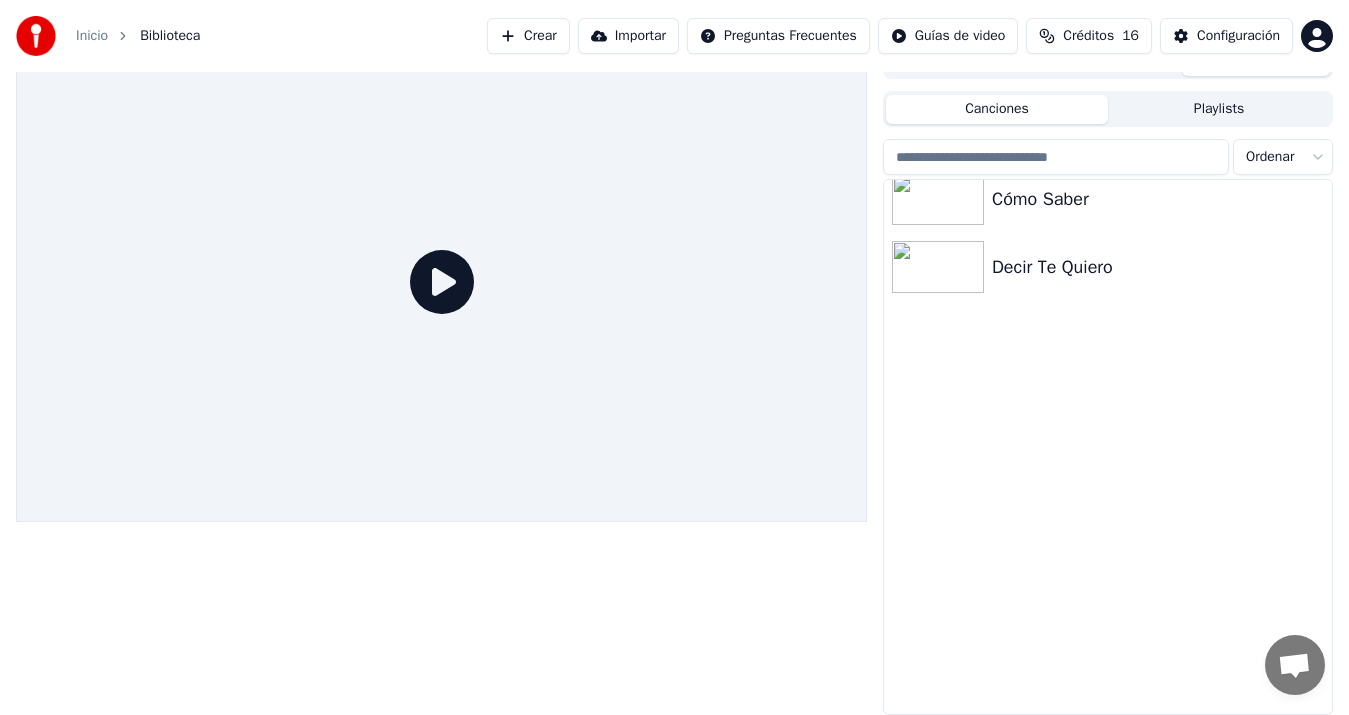 scroll, scrollTop: 0, scrollLeft: 0, axis: both 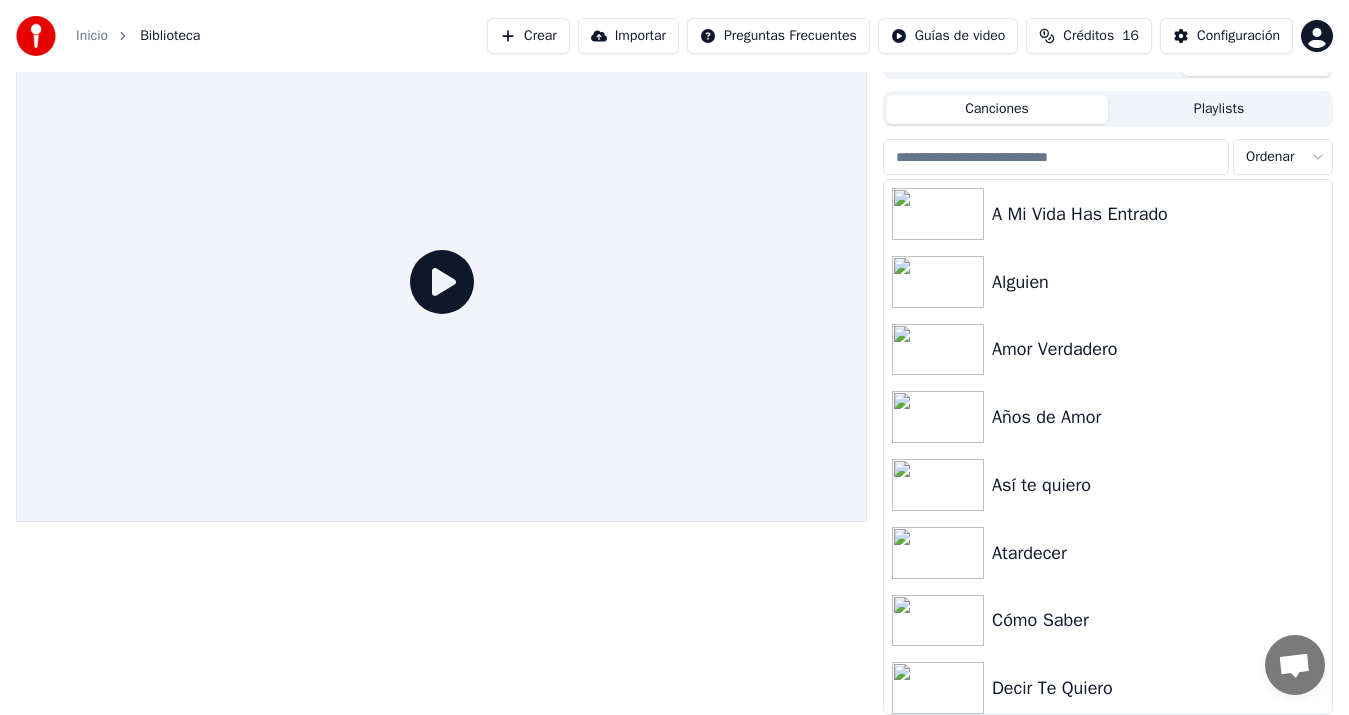 click on "Crear" at bounding box center [528, 36] 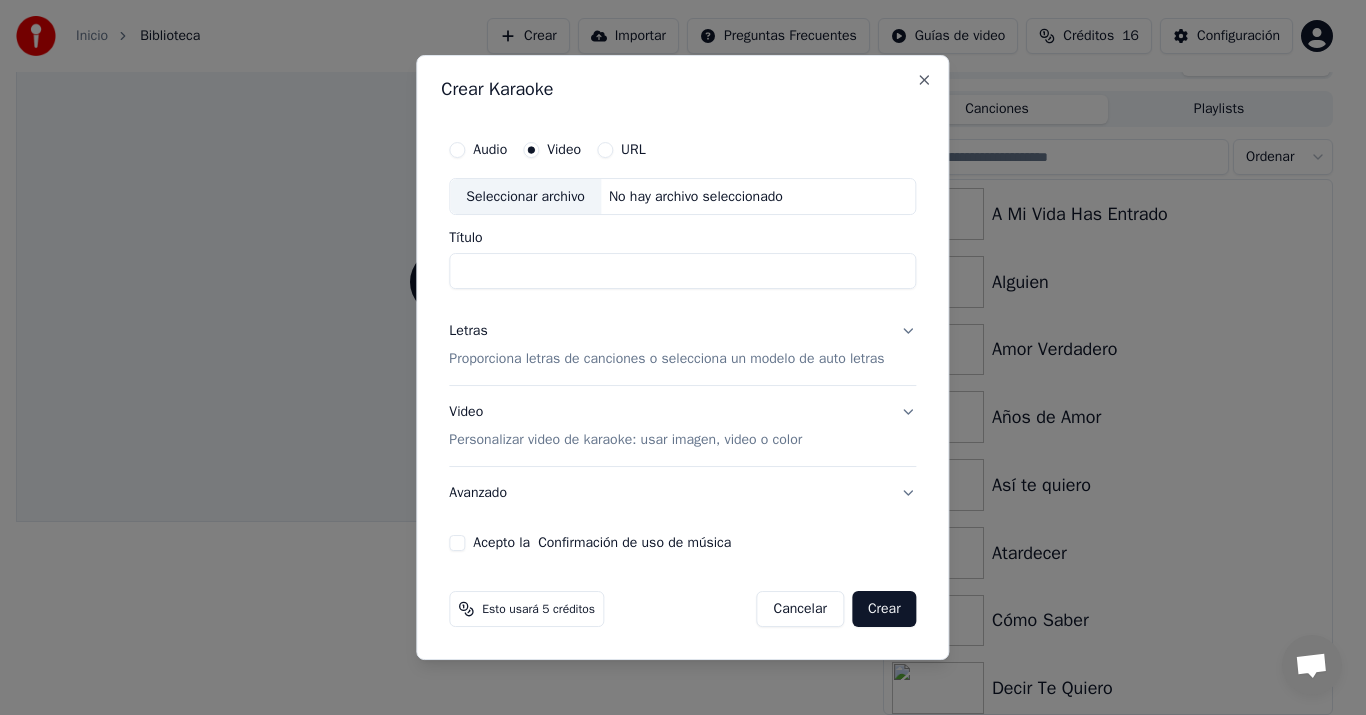 click on "Seleccionar archivo" at bounding box center [525, 197] 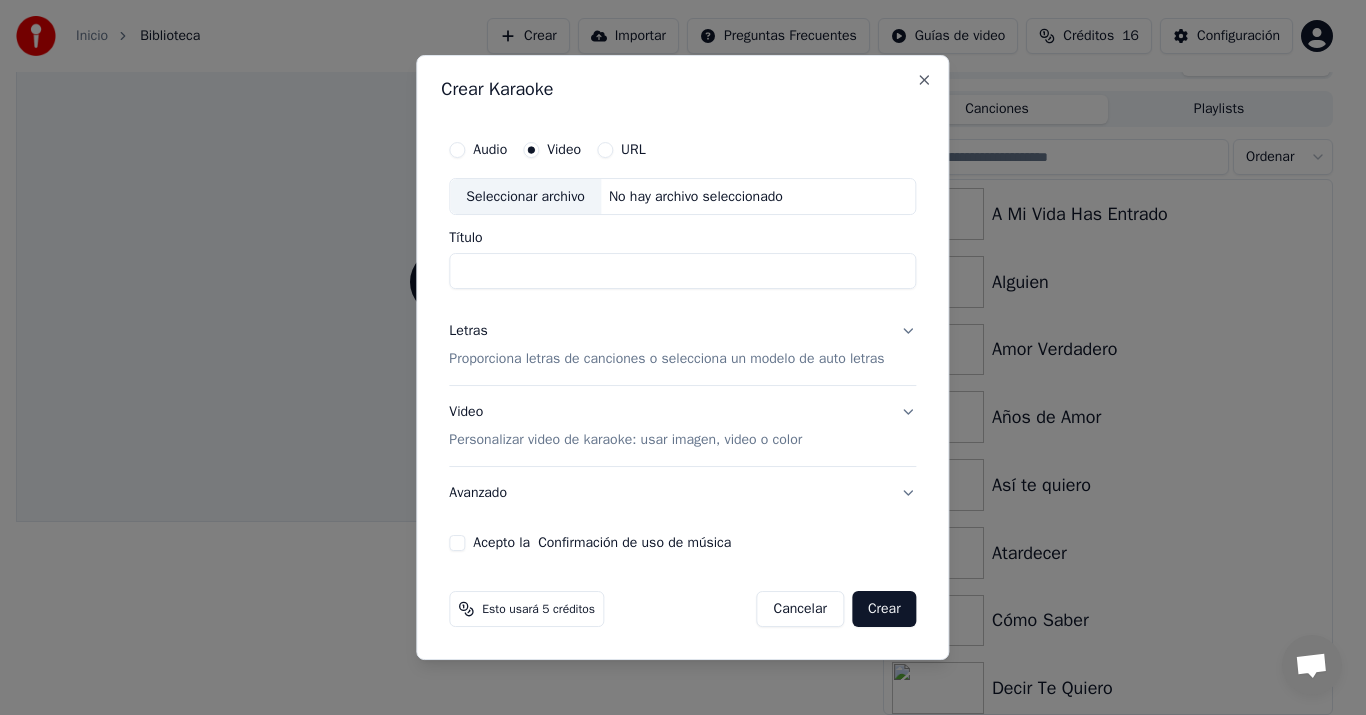 click on "Audio" at bounding box center [490, 150] 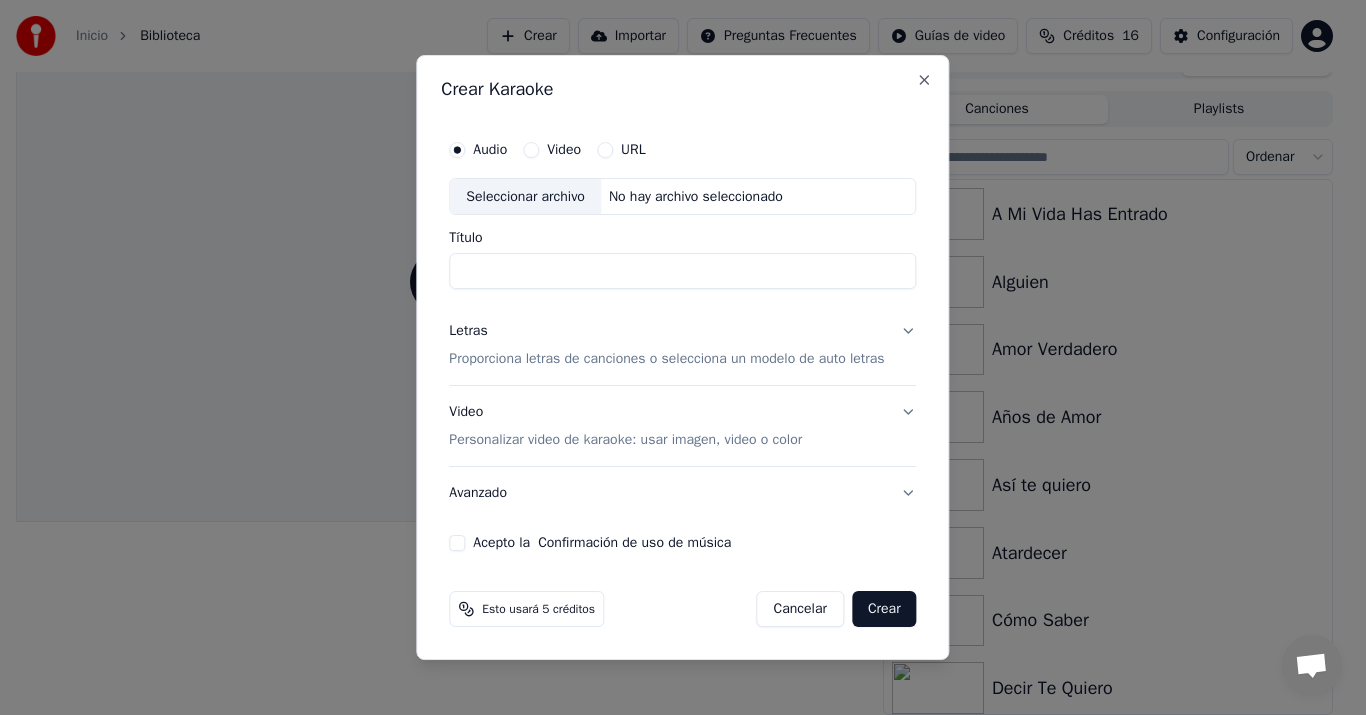 click on "Seleccionar archivo" at bounding box center [525, 197] 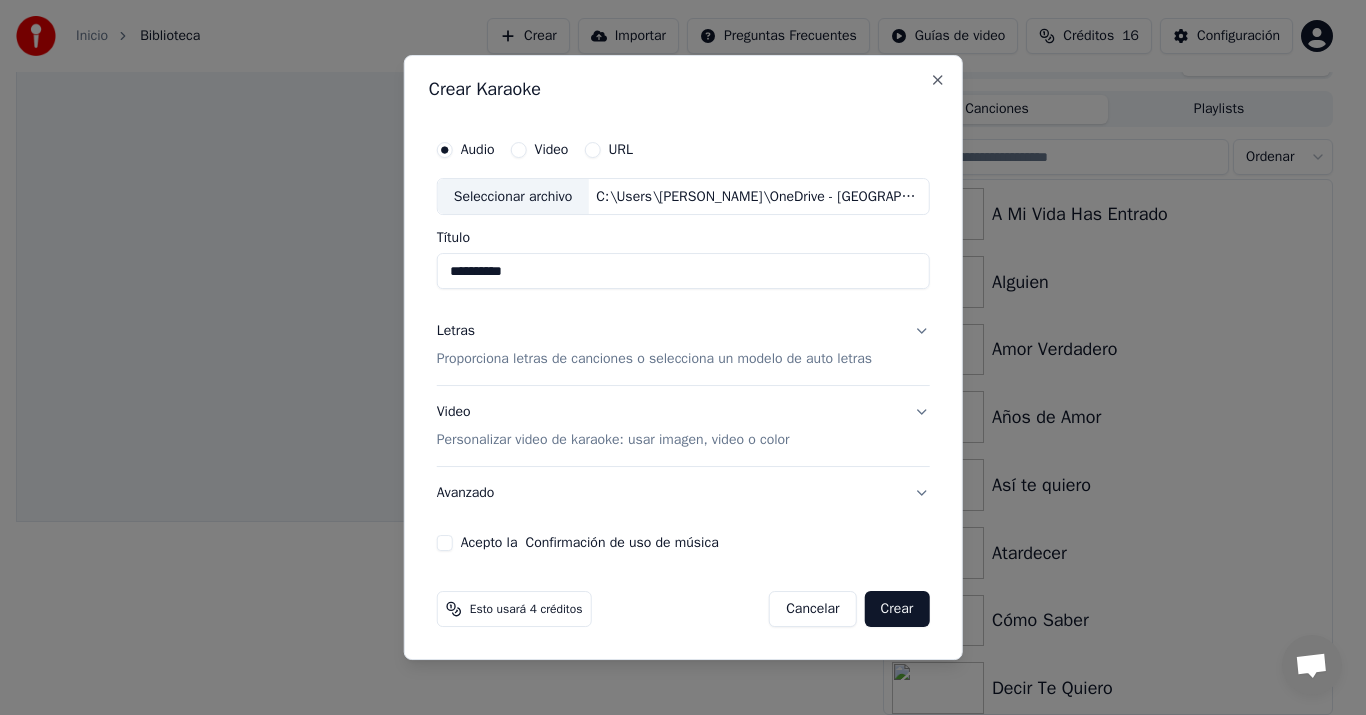 click on "**********" at bounding box center [683, 272] 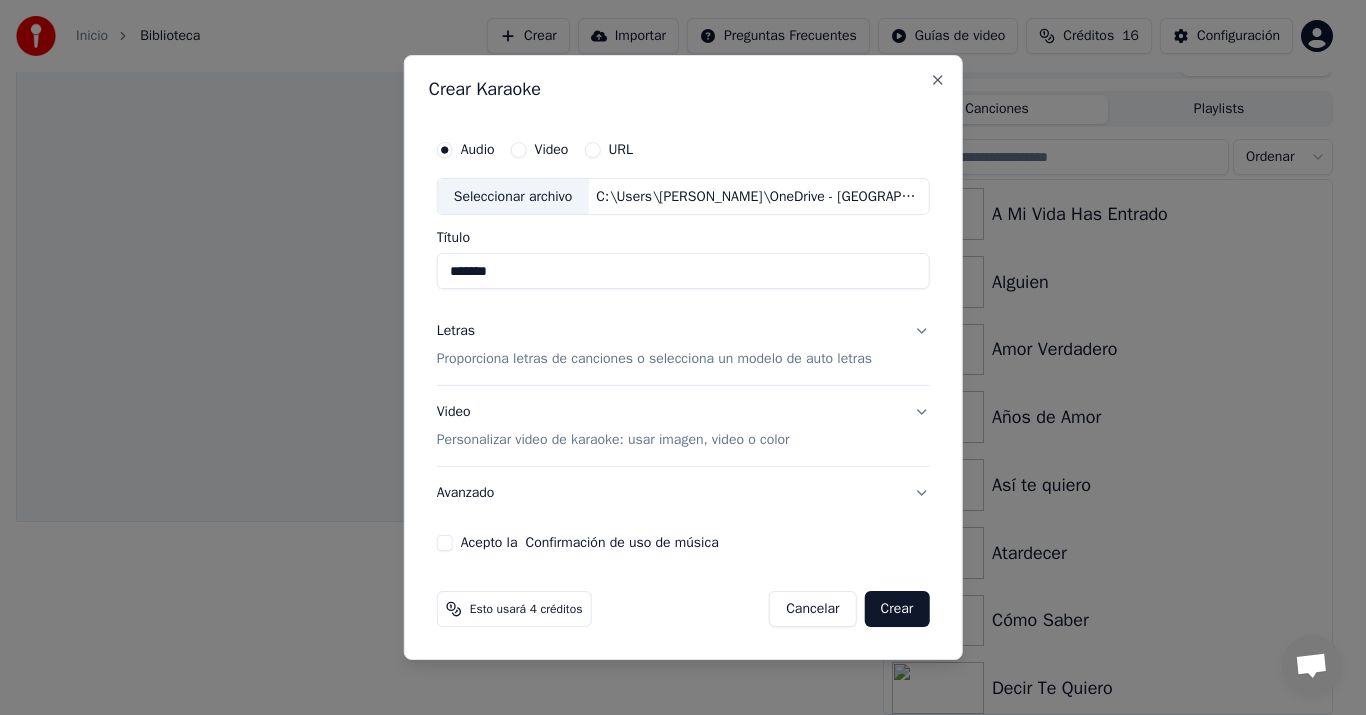 type on "*******" 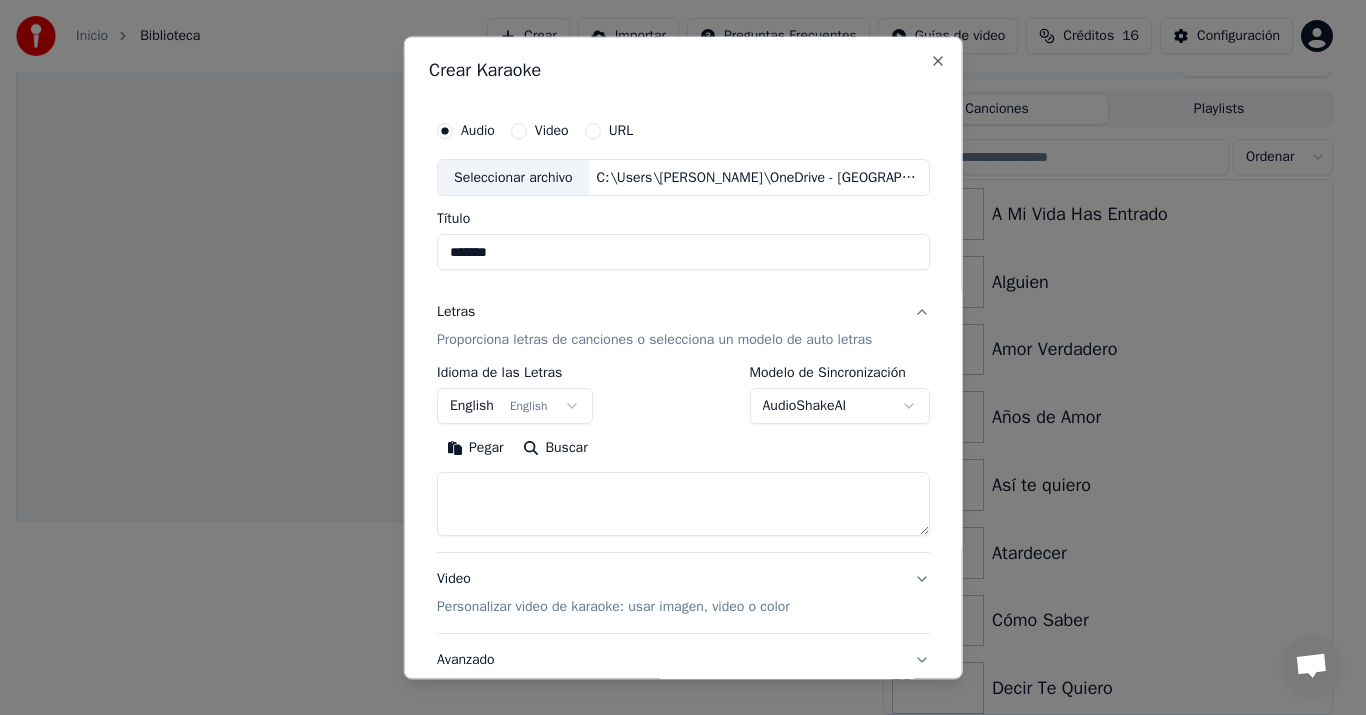 click on "Pegar" at bounding box center [475, 449] 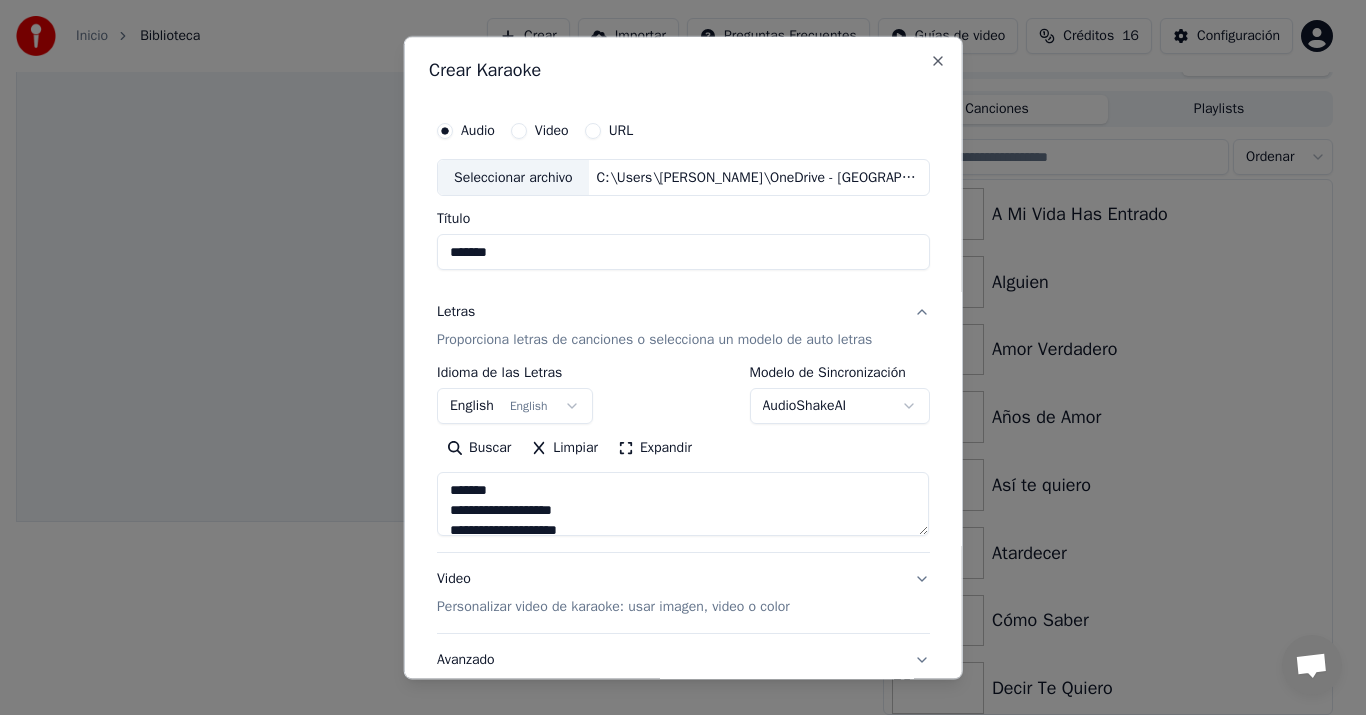 type on "**********" 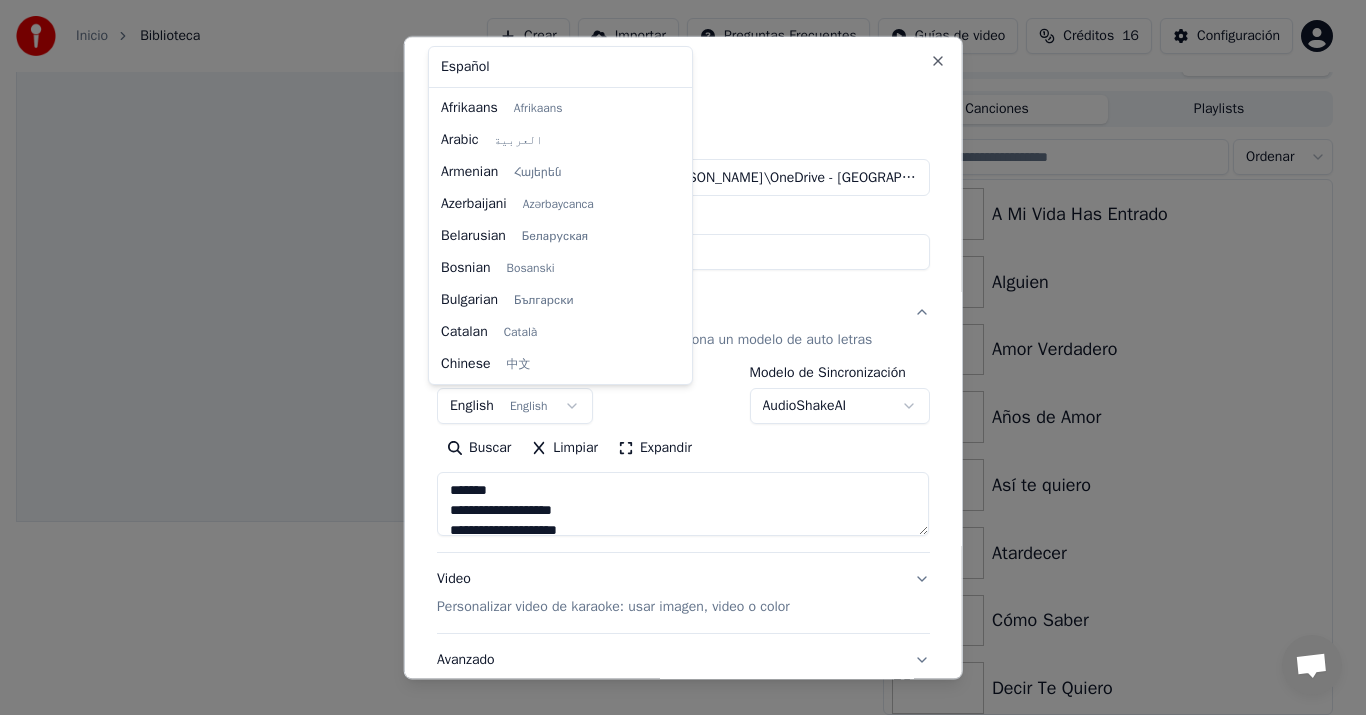 click on "Inicio Biblioteca Crear Importar Preguntas Frecuentes Guías de video Créditos 16 Configuración Cola Trabajos Biblioteca Canciones Playlists Ordenar A Mi Vida Has Entrado Alguien Amor Verdadero Años de Amor Así te quiero Atardecer Cómo Saber Decir Te Quiero El Amor Nos [MEDICAL_DATA] El Mar El Monte Conversación [PERSON_NAME] de Youka Desktop Más canales Continuar en Correo electrónico Red fuera de línea. Reconectando... Por ahora no se pueden recibir ni enviar mensajes. Youka Desktop ¡Hola! ¿En qué te puedo ayudar?  [DATE][PERSON_NAME] puedo cambiar el tono de la canción? [DATE] [PERSON_NAME][DATE][PERSON_NAME] Por supuesto, tienes control de tono en el reproductor cerca del volumen. [DATE] Enviar un archivo Insertar un emoji Enviar un archivo Grabar mensaje de audio We run on Crisp Crear Karaoke Audio Video URL Seleccionar archivo C:\Users\[PERSON_NAME]\OneDrive - [GEOGRAPHIC_DATA]\Documents\Proyecto Musical [DATE]\_Karaokes\33 Búrlate.wav Título ******* Letras Idioma de las Letras English English *******" at bounding box center (674, 328) 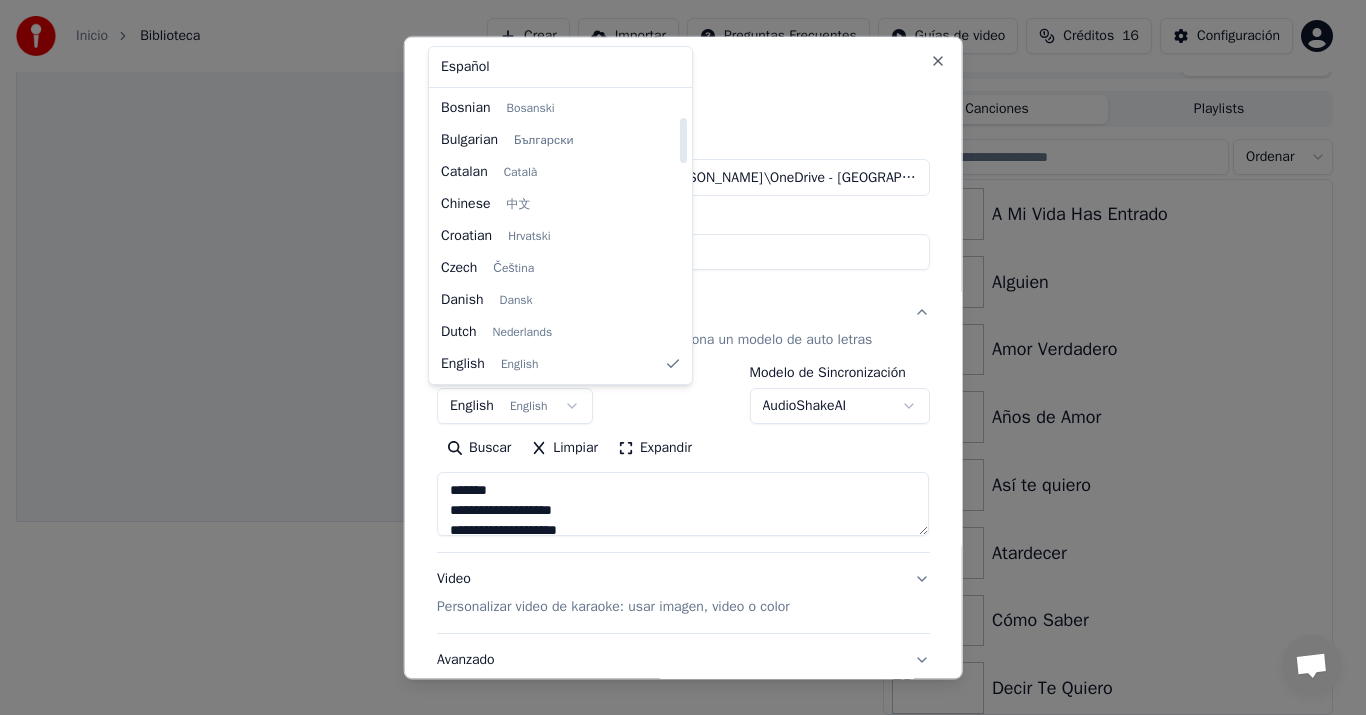 select on "**" 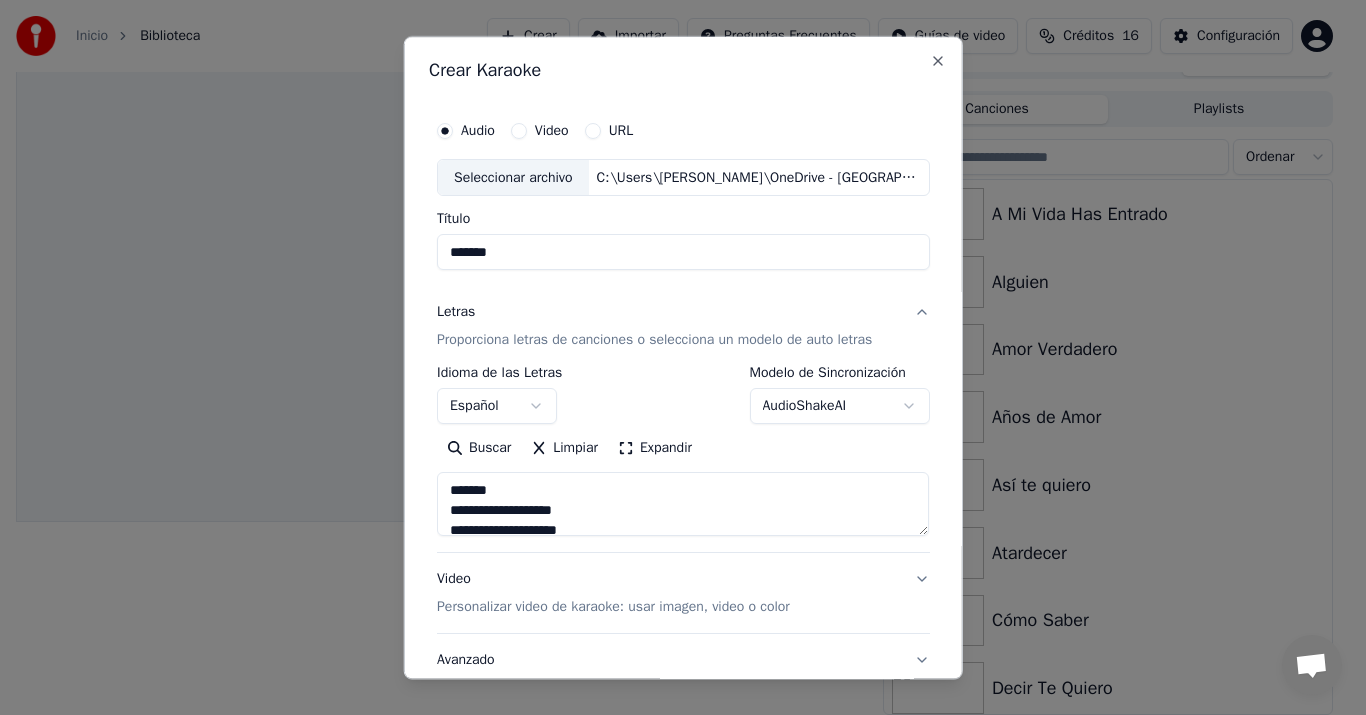 scroll, scrollTop: 148, scrollLeft: 0, axis: vertical 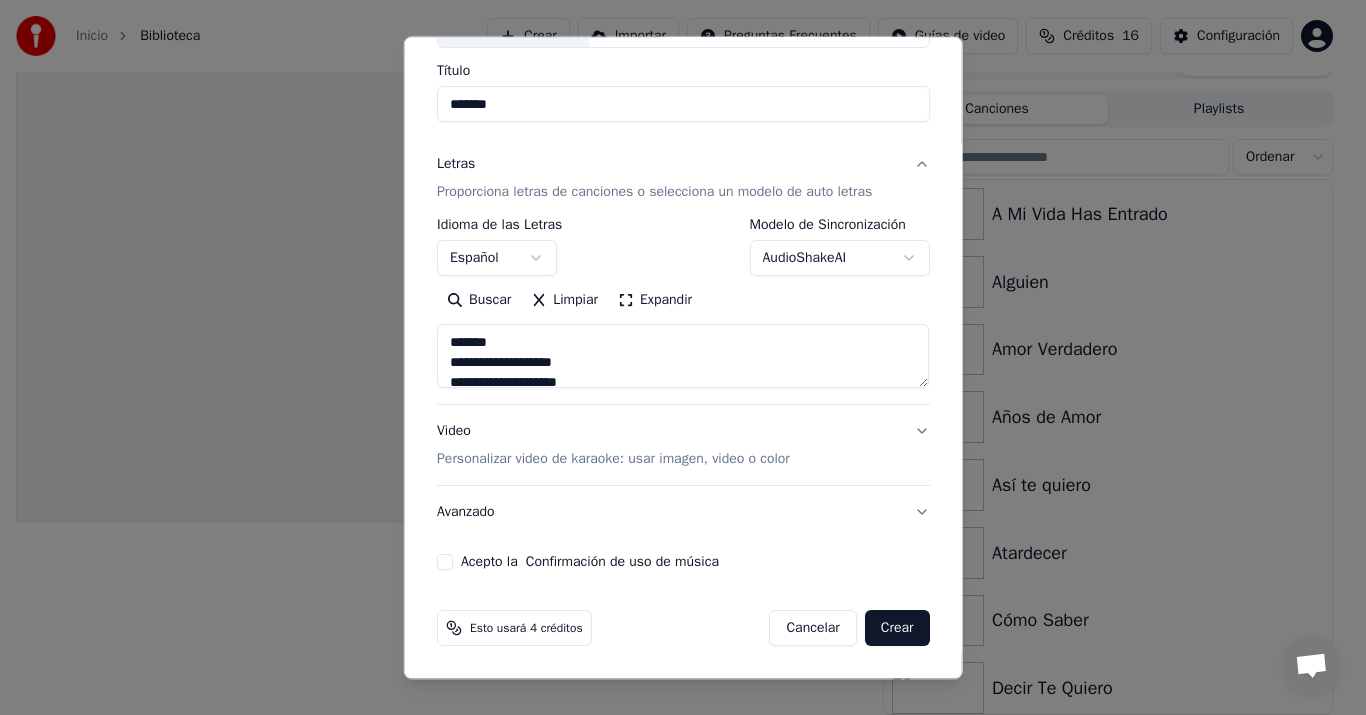 click on "Acepto la   Confirmación de uso de música" at bounding box center (445, 563) 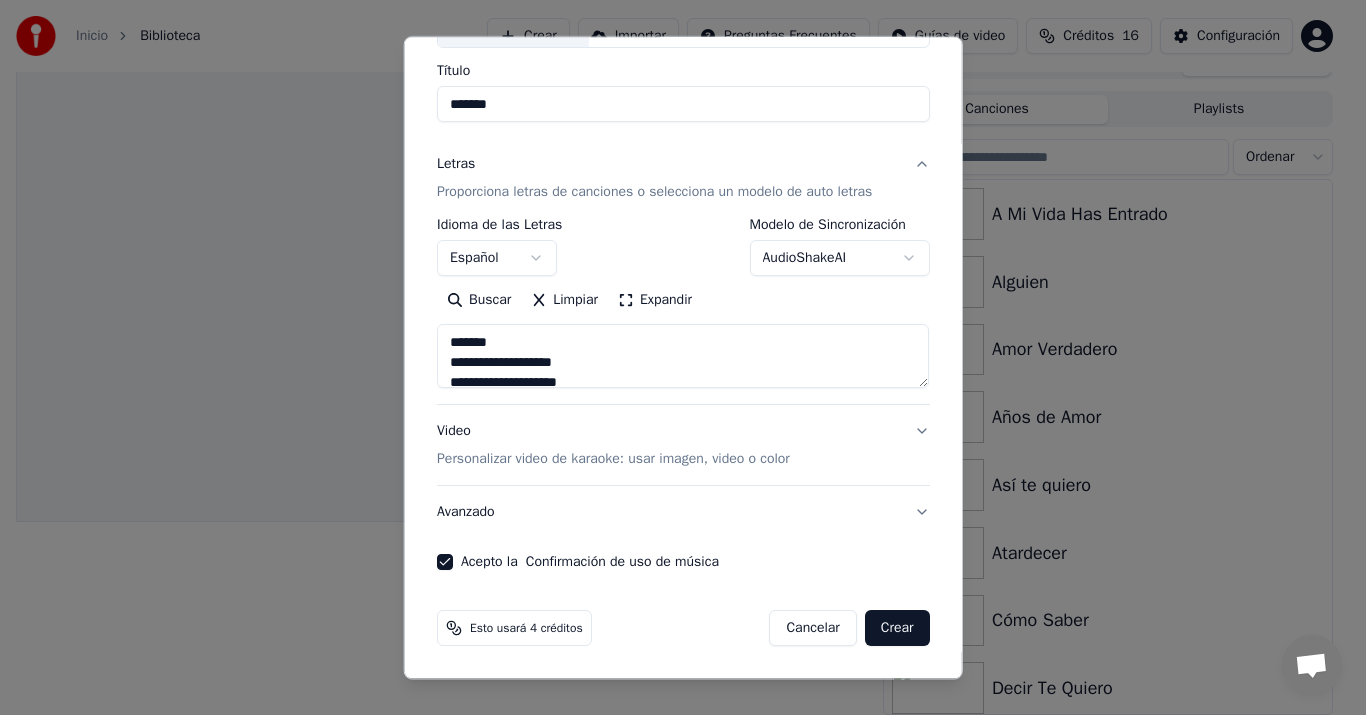 click on "Crear" at bounding box center [897, 629] 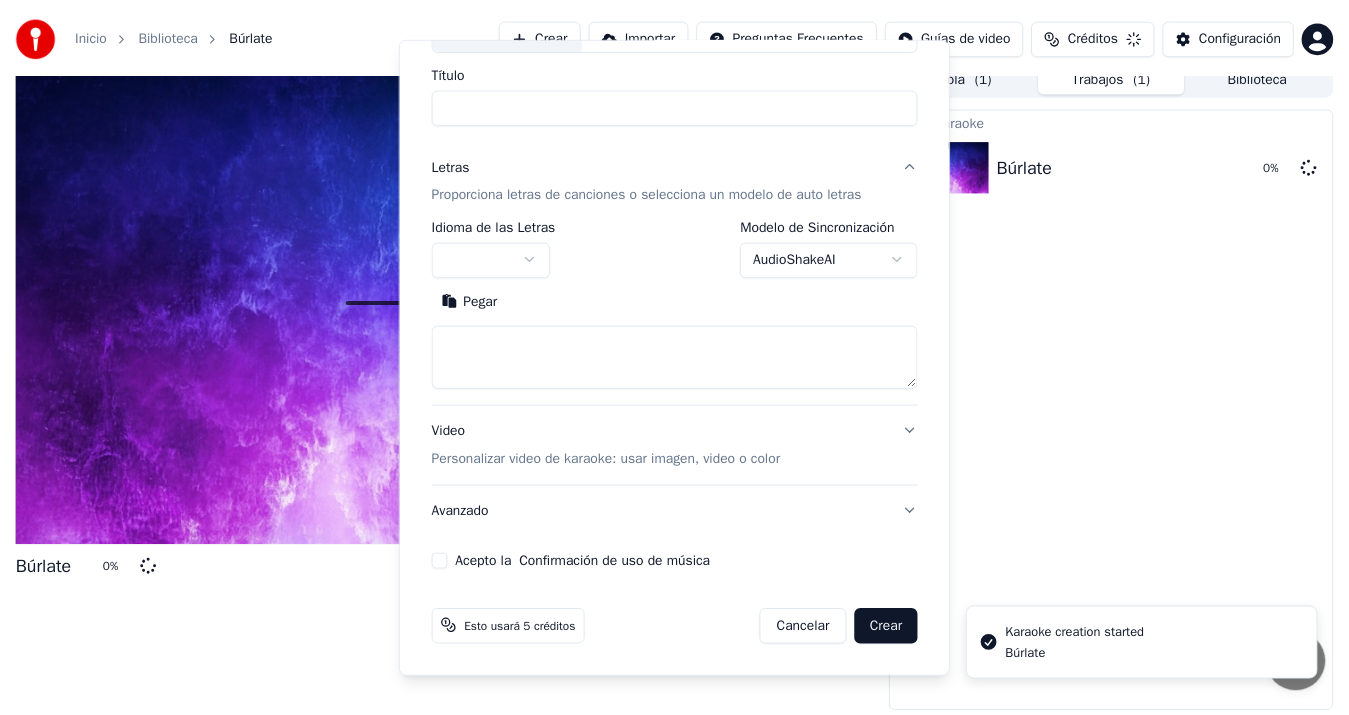 scroll, scrollTop: 13, scrollLeft: 0, axis: vertical 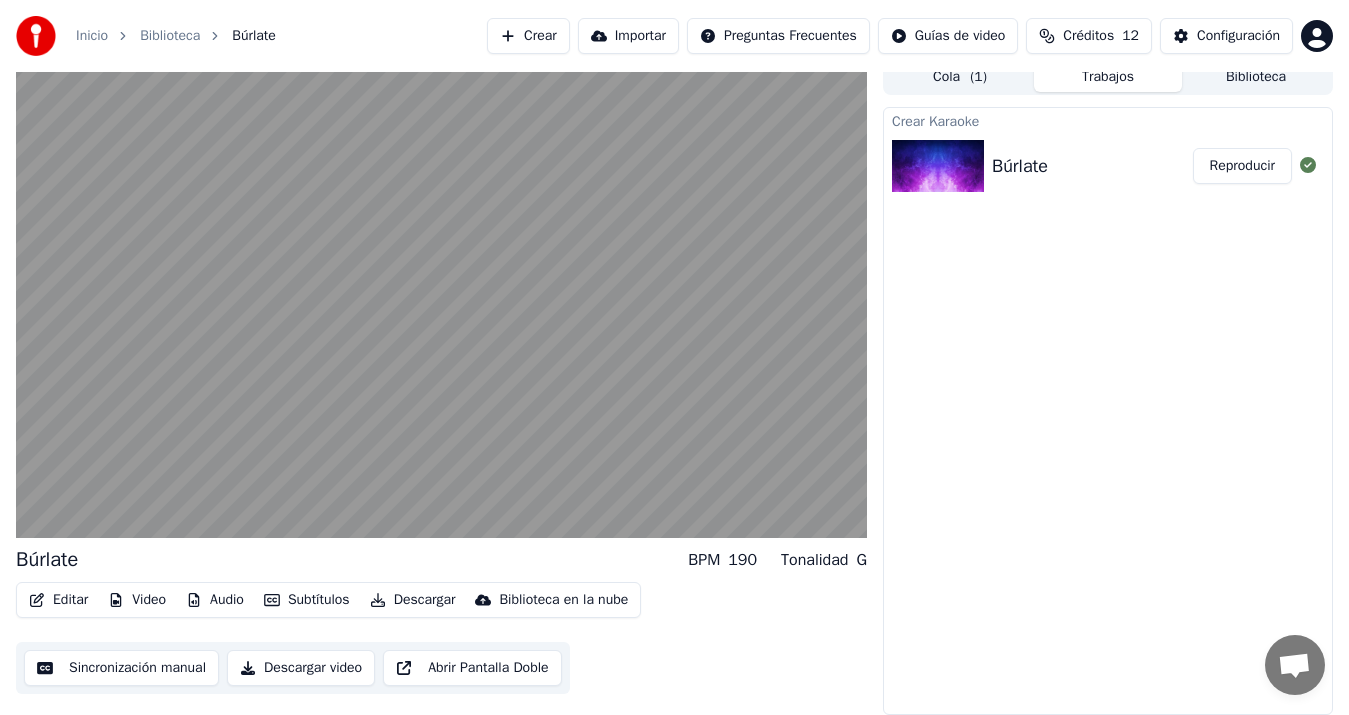 click on "Descargar video" at bounding box center (301, 668) 